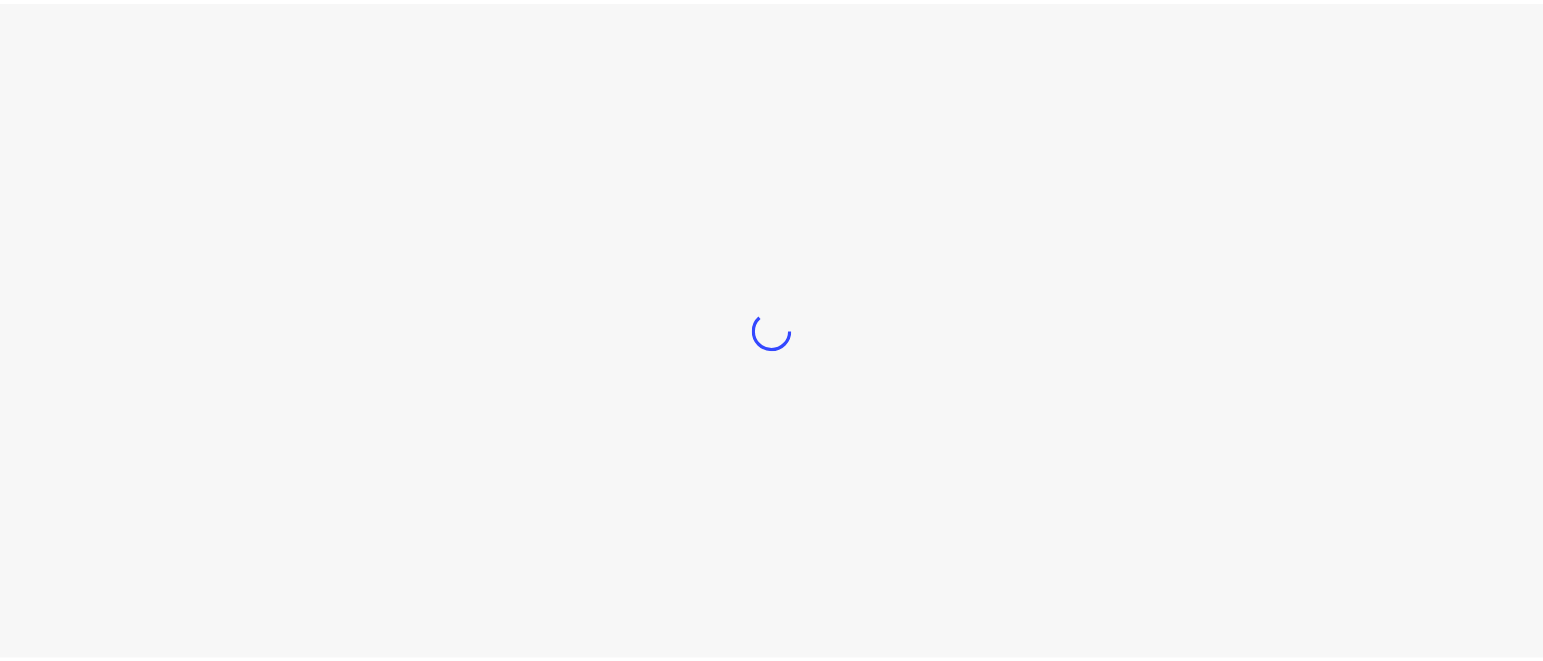 scroll, scrollTop: 0, scrollLeft: 0, axis: both 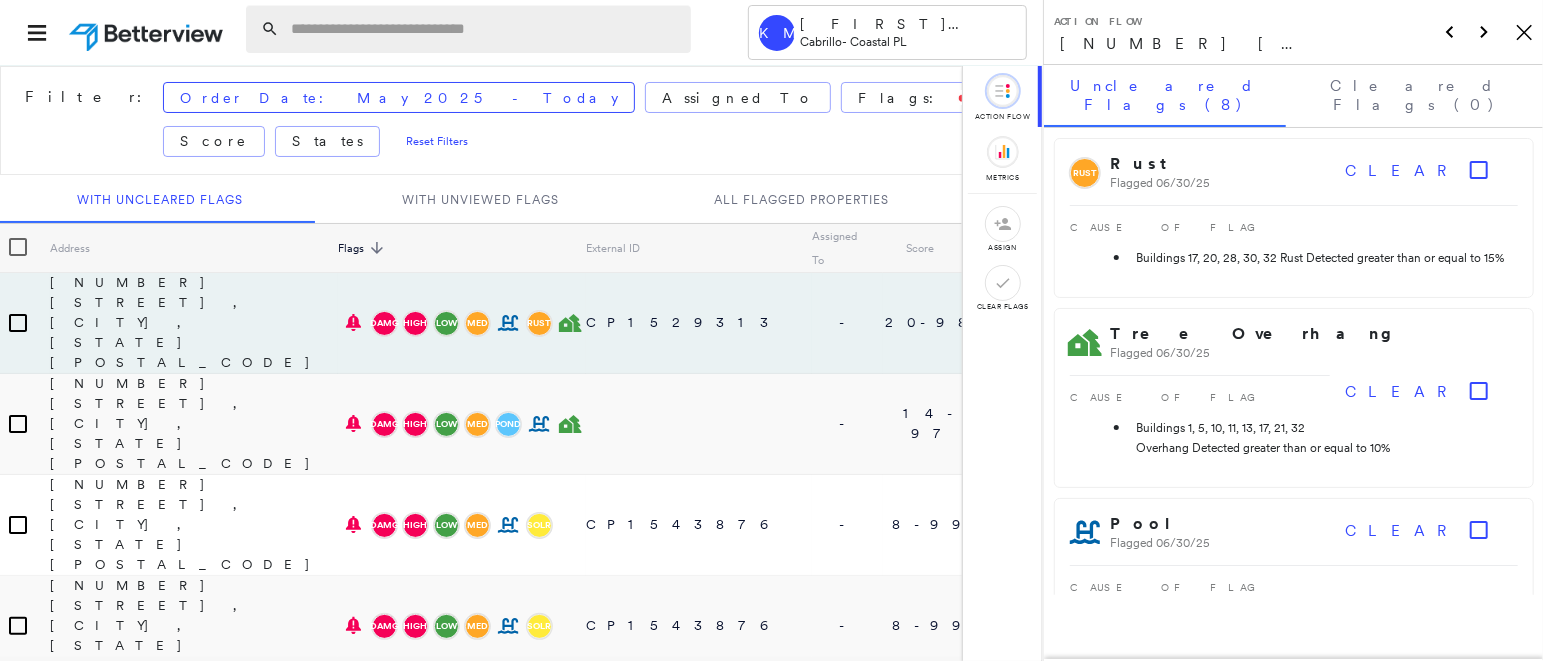 click at bounding box center [485, 29] 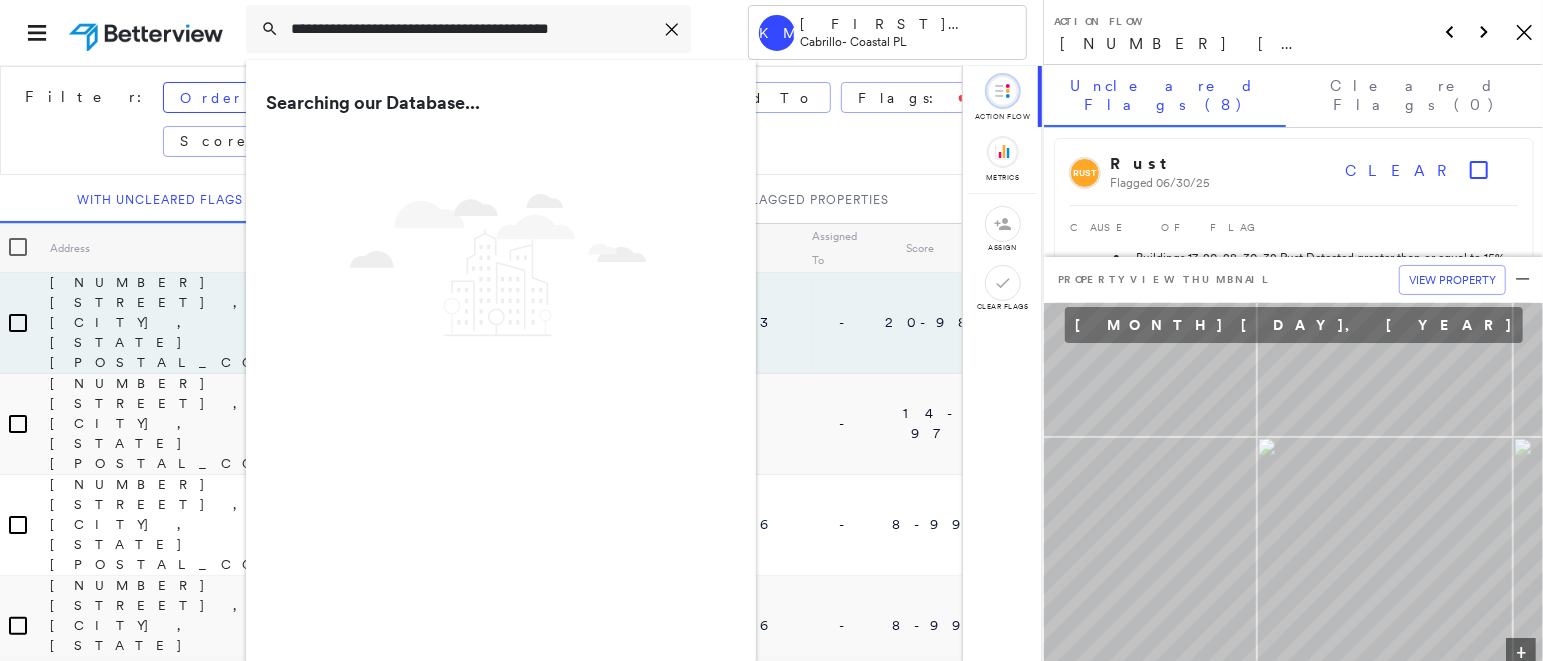 type on "**********" 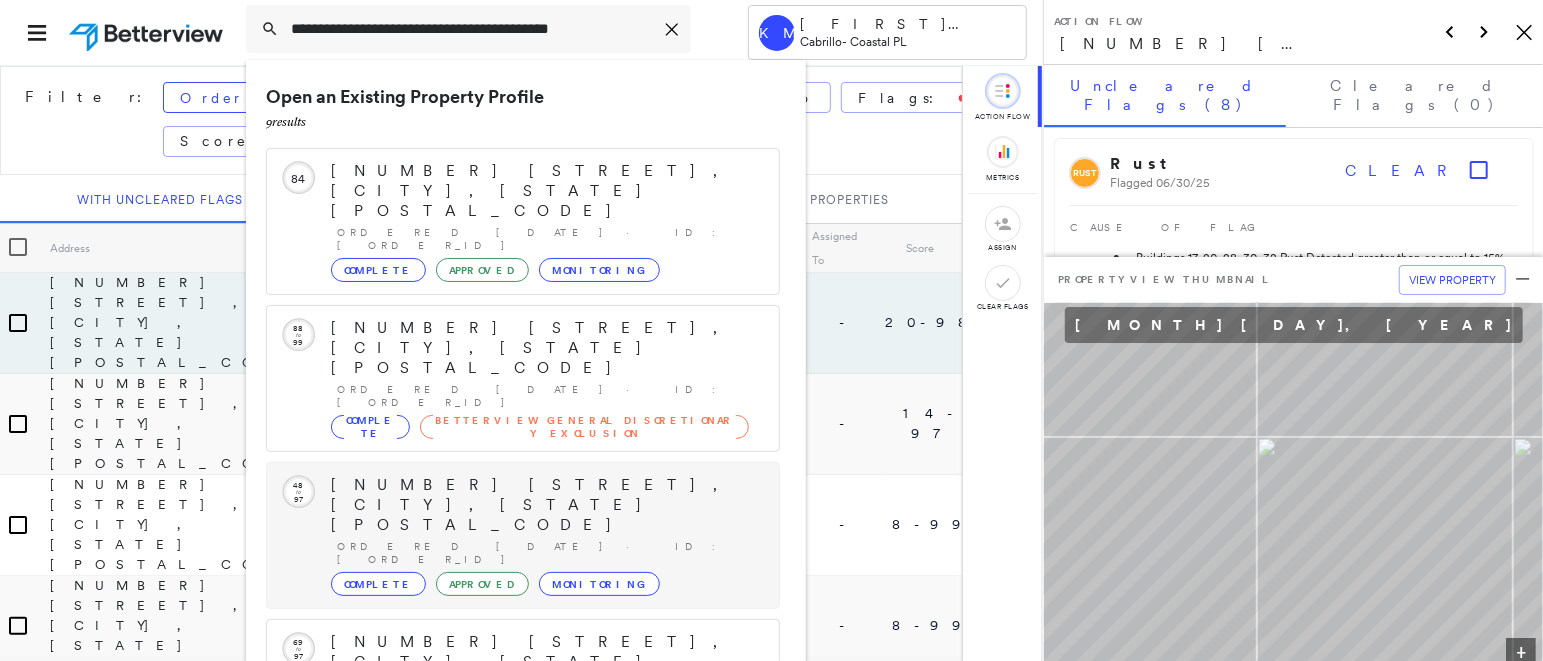 drag, startPoint x: 798, startPoint y: 241, endPoint x: 775, endPoint y: 375, distance: 135.95955 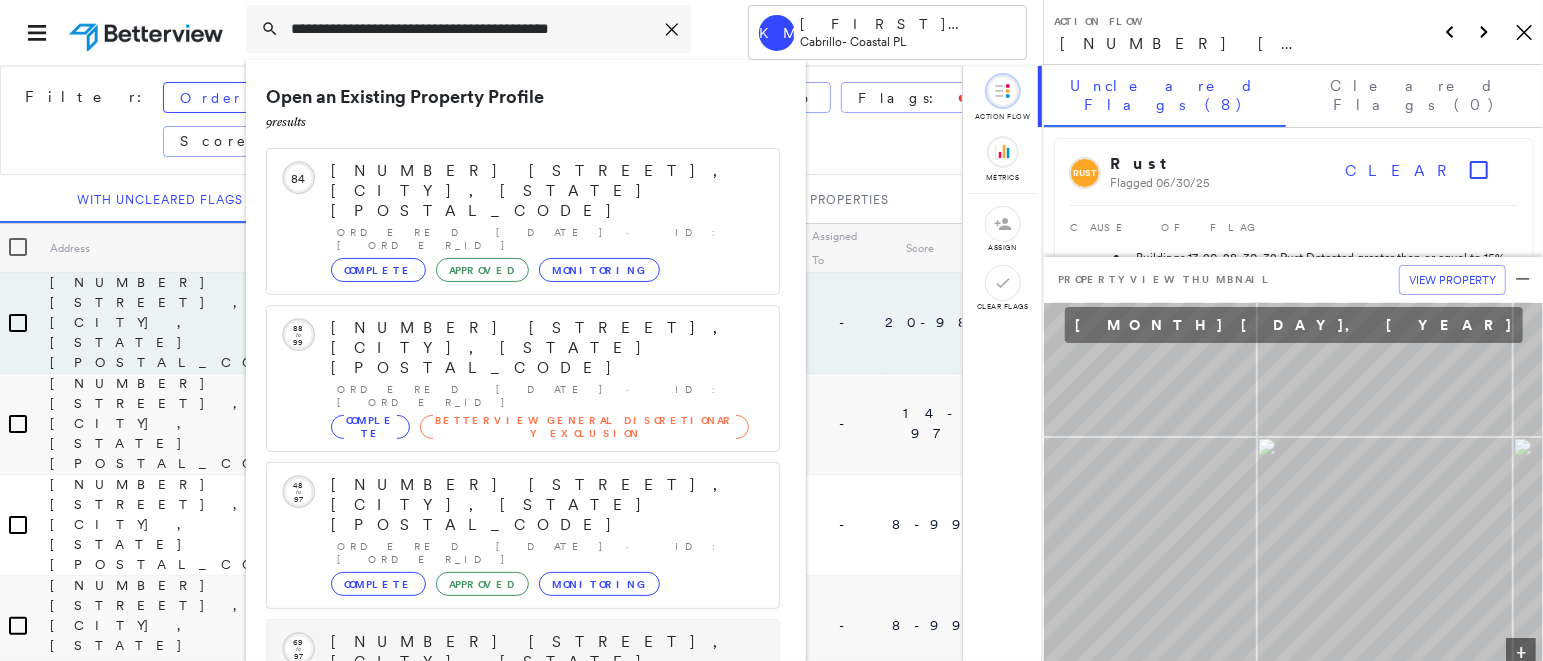 drag, startPoint x: 805, startPoint y: 384, endPoint x: 777, endPoint y: 536, distance: 154.55743 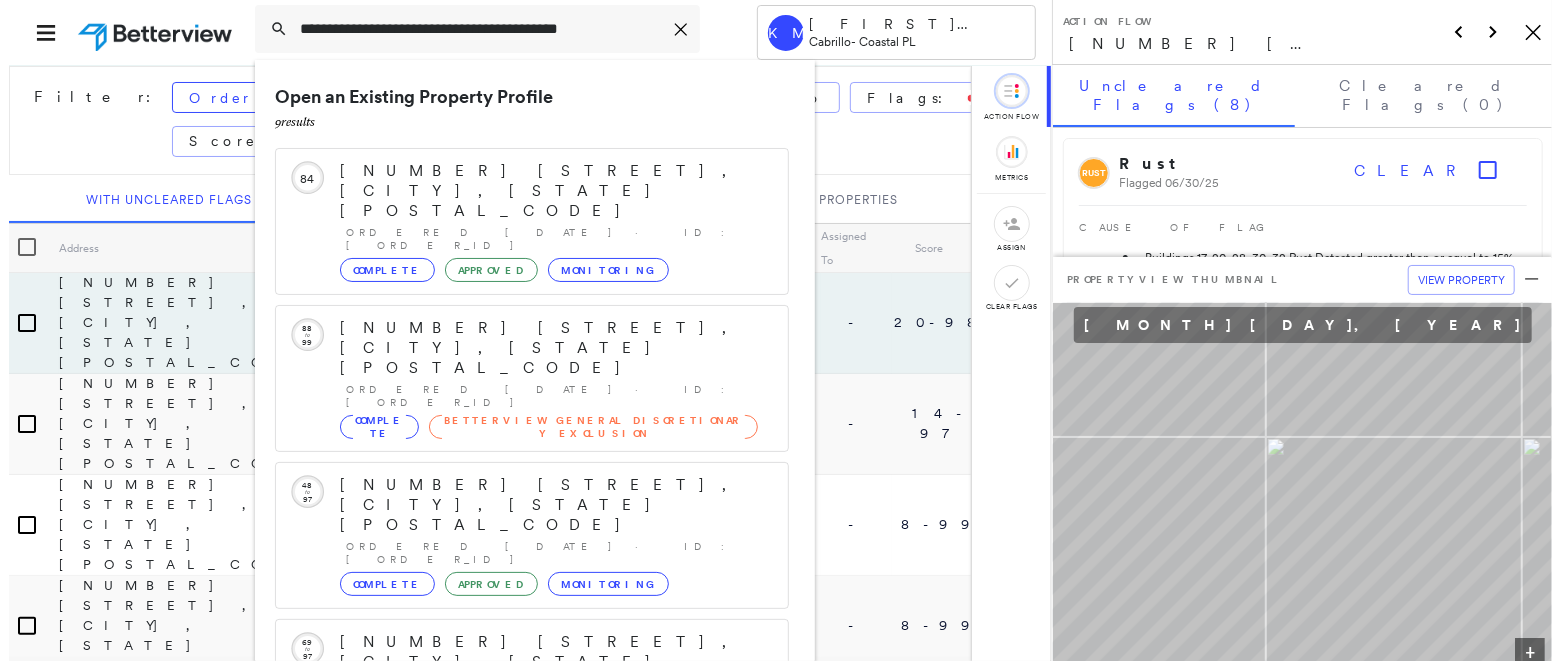scroll, scrollTop: 215, scrollLeft: 0, axis: vertical 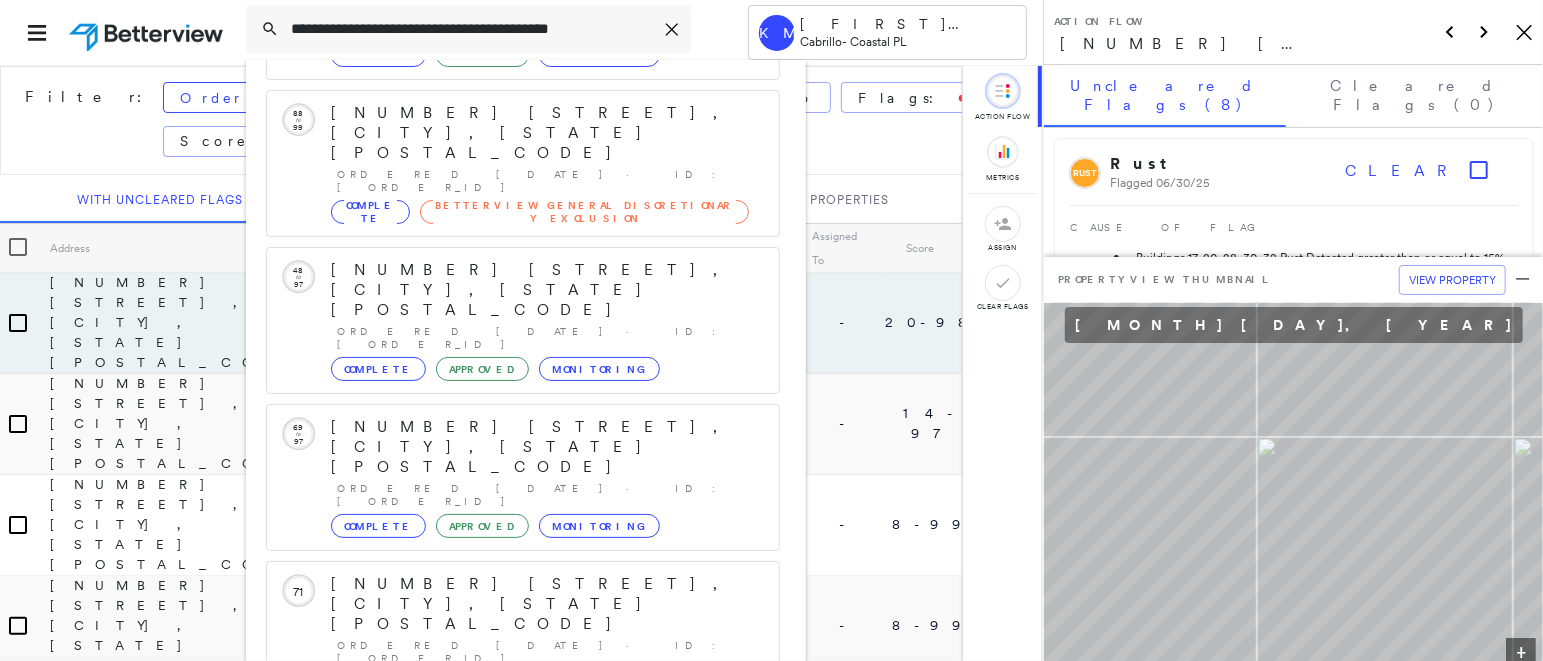 click on "[NUMBER] [STREET], [CITY], [STATE] [POSTAL_CODE]" at bounding box center (501, 896) 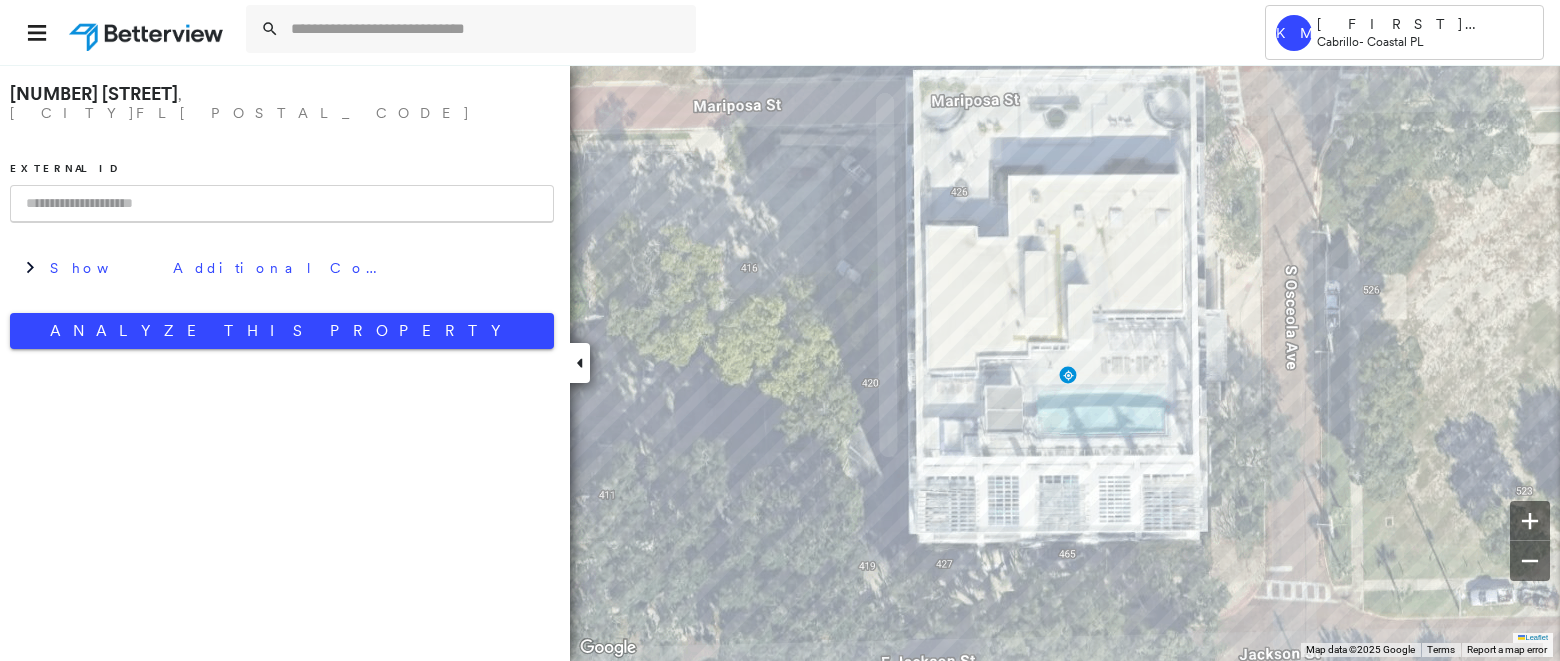 click at bounding box center (282, 204) 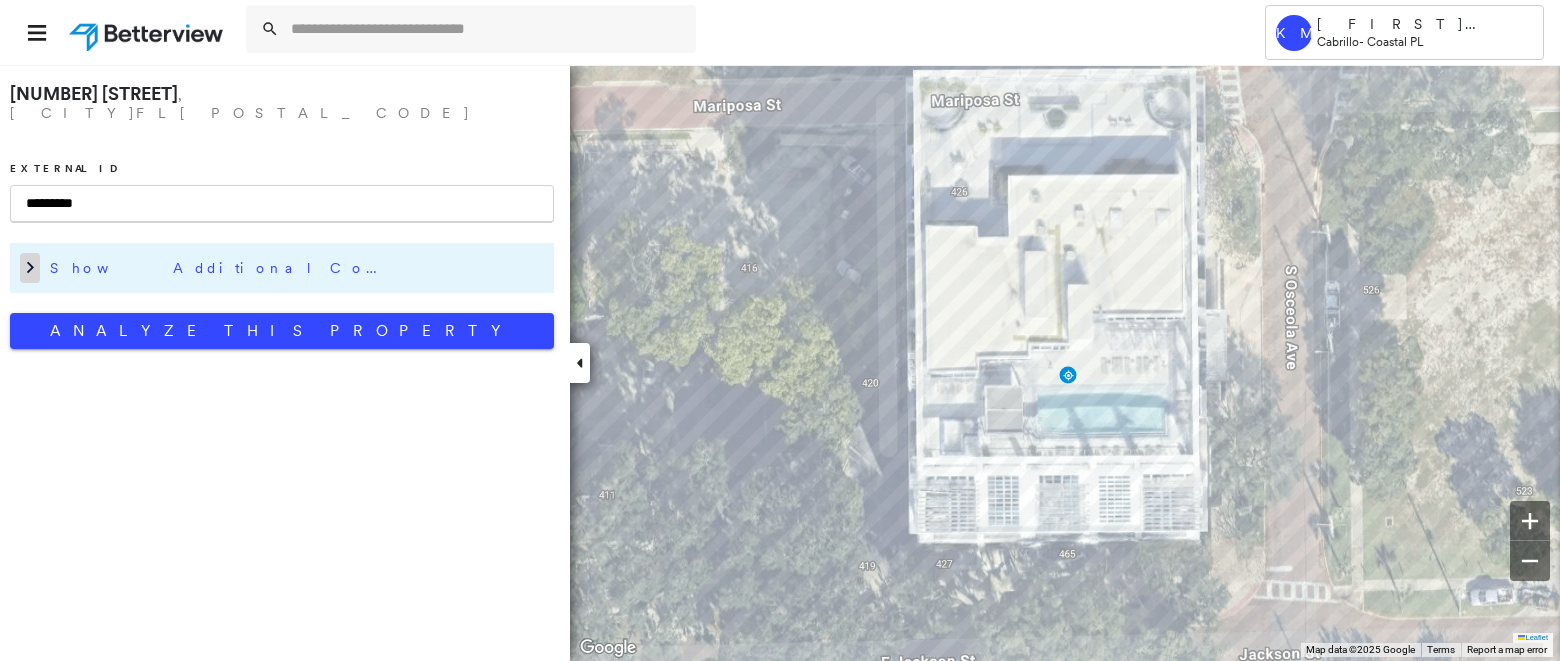 type on "*********" 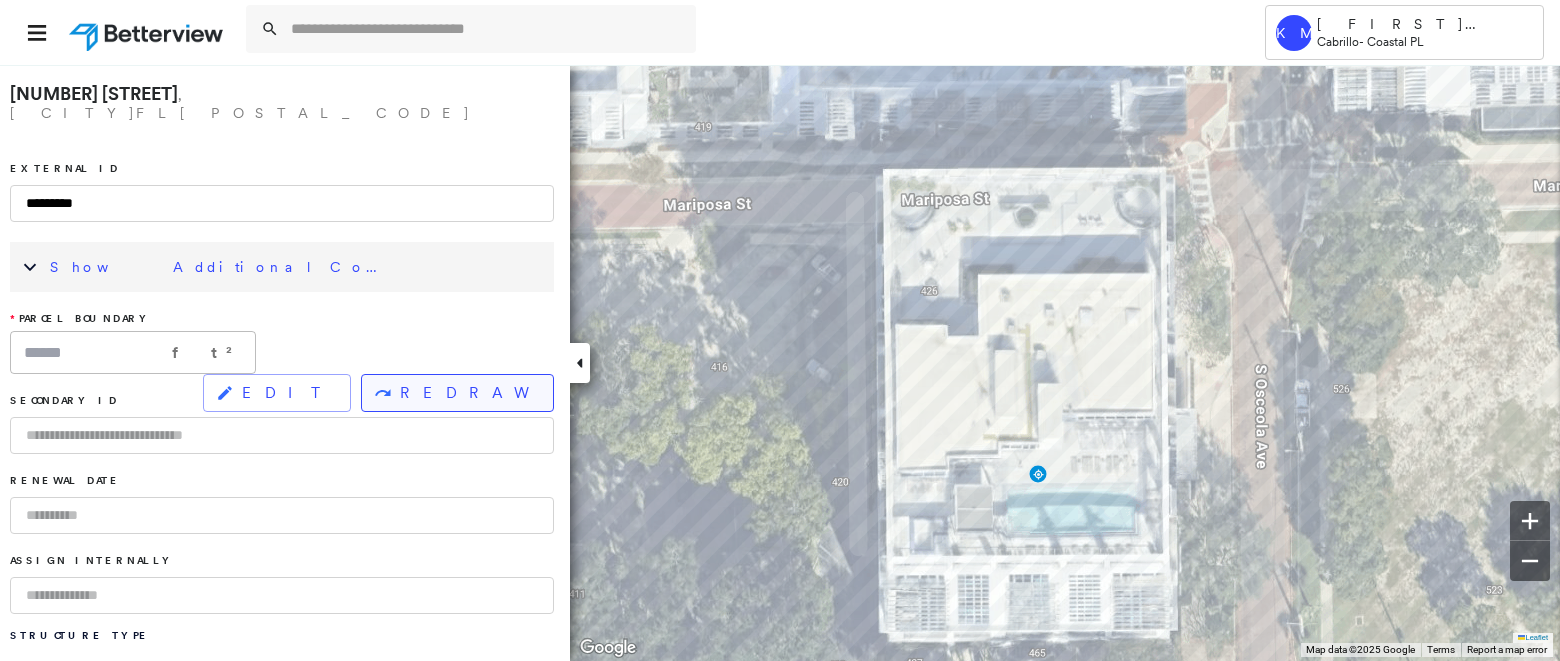 click on "REDRAW" at bounding box center [468, 393] 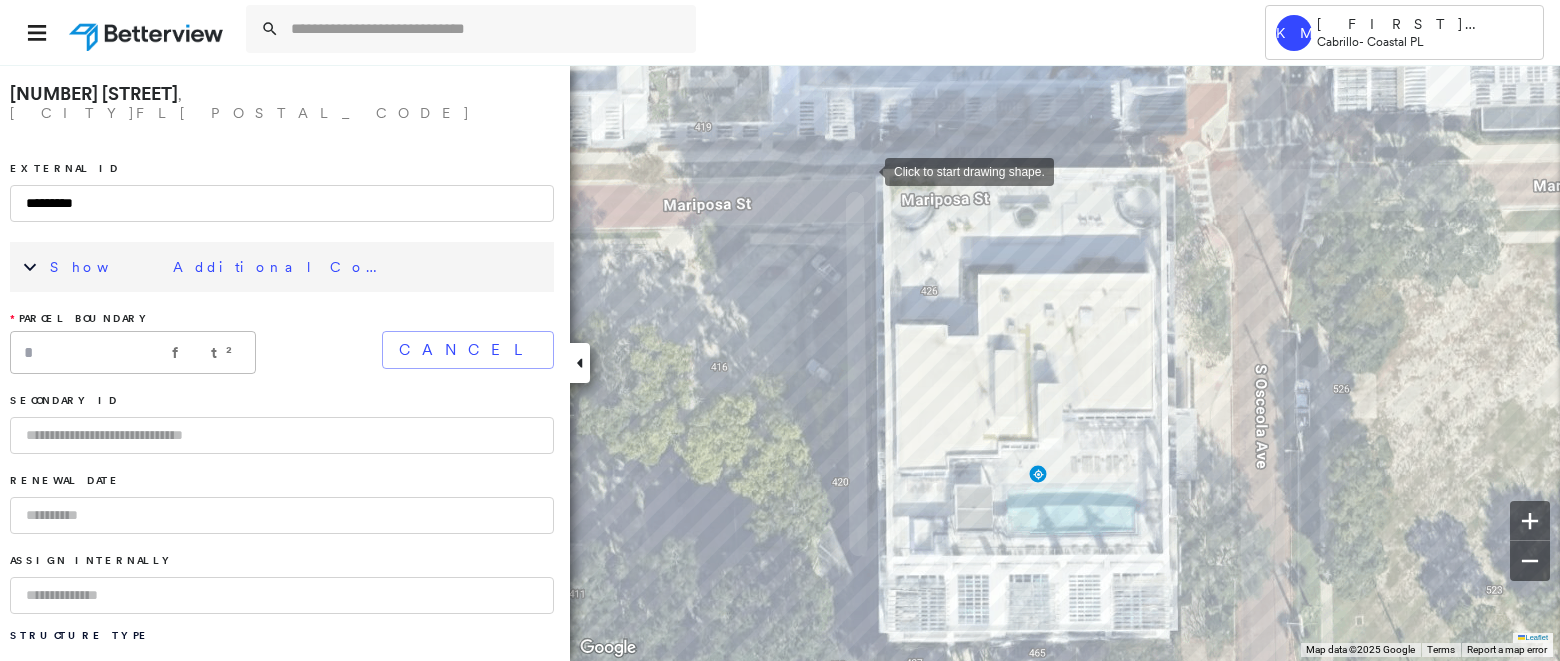 click at bounding box center [865, 170] 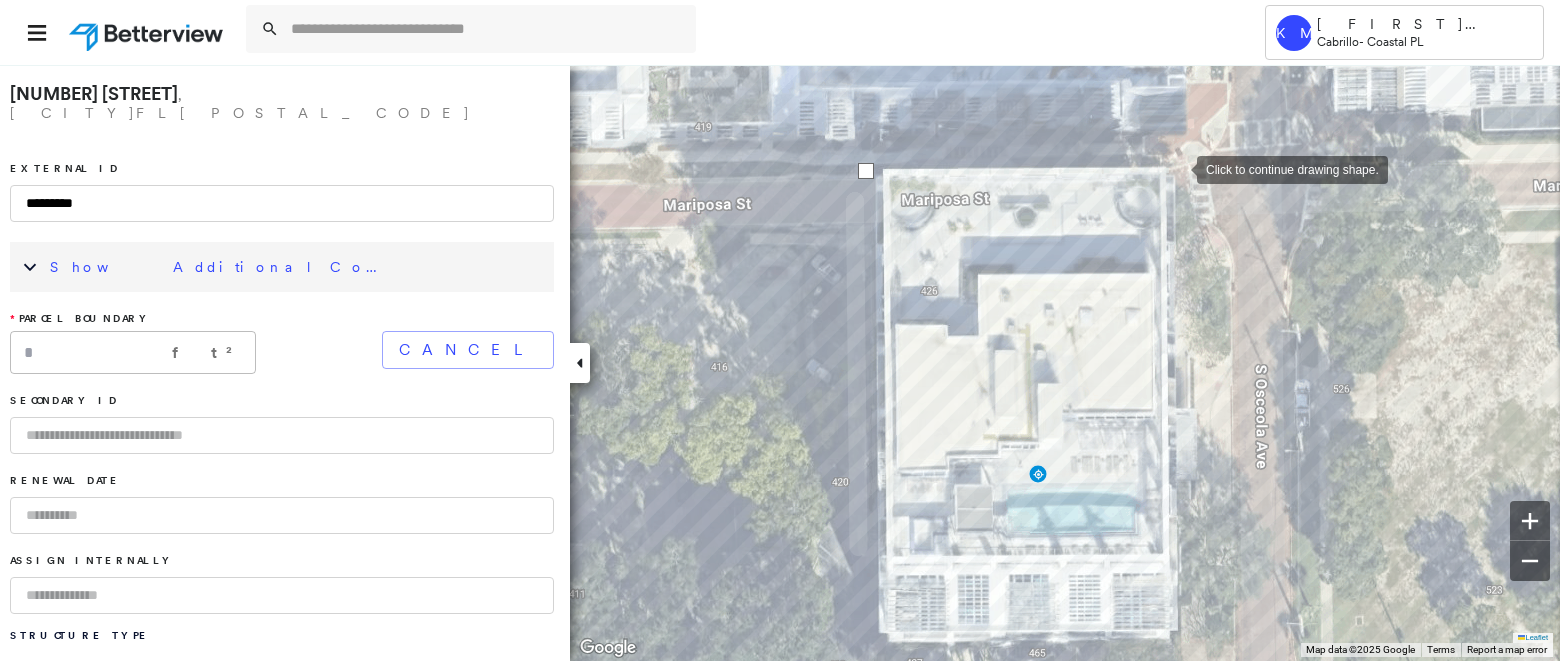 click at bounding box center (1177, 168) 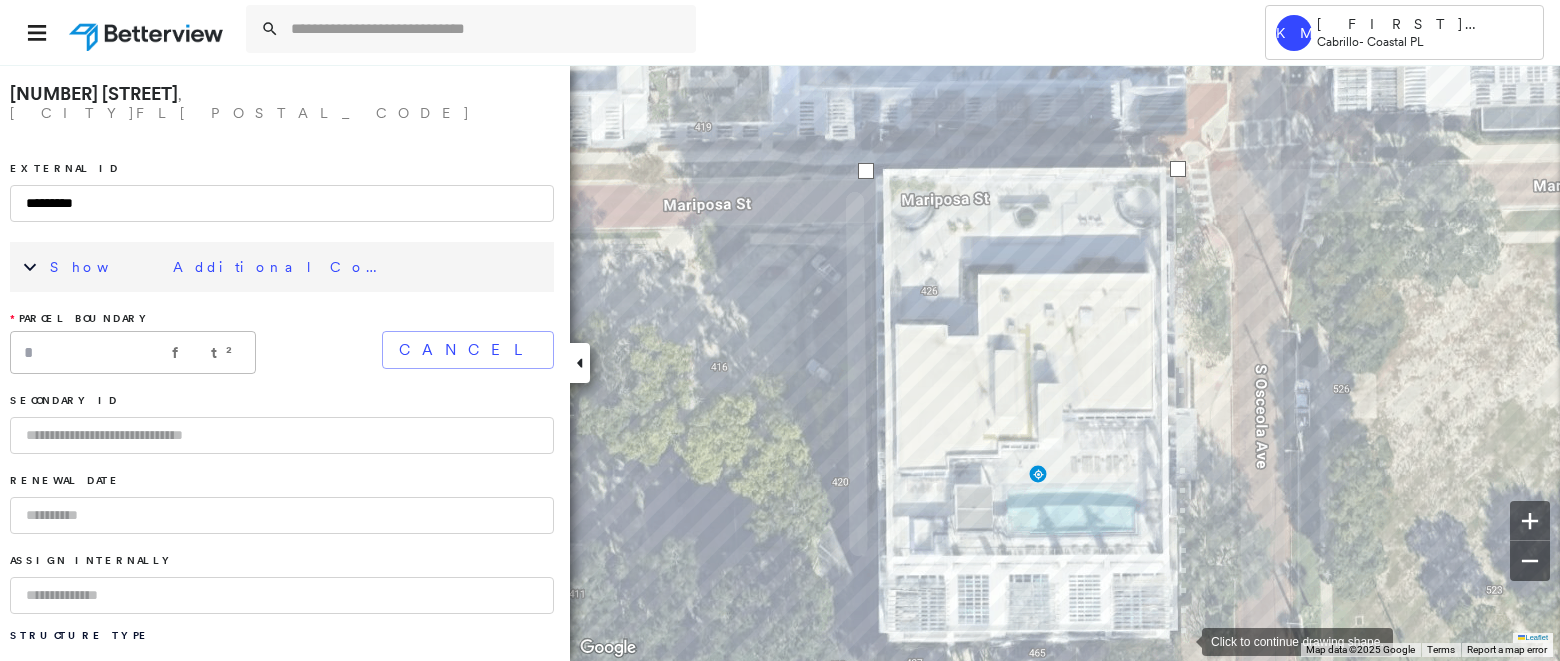 click at bounding box center (1182, 640) 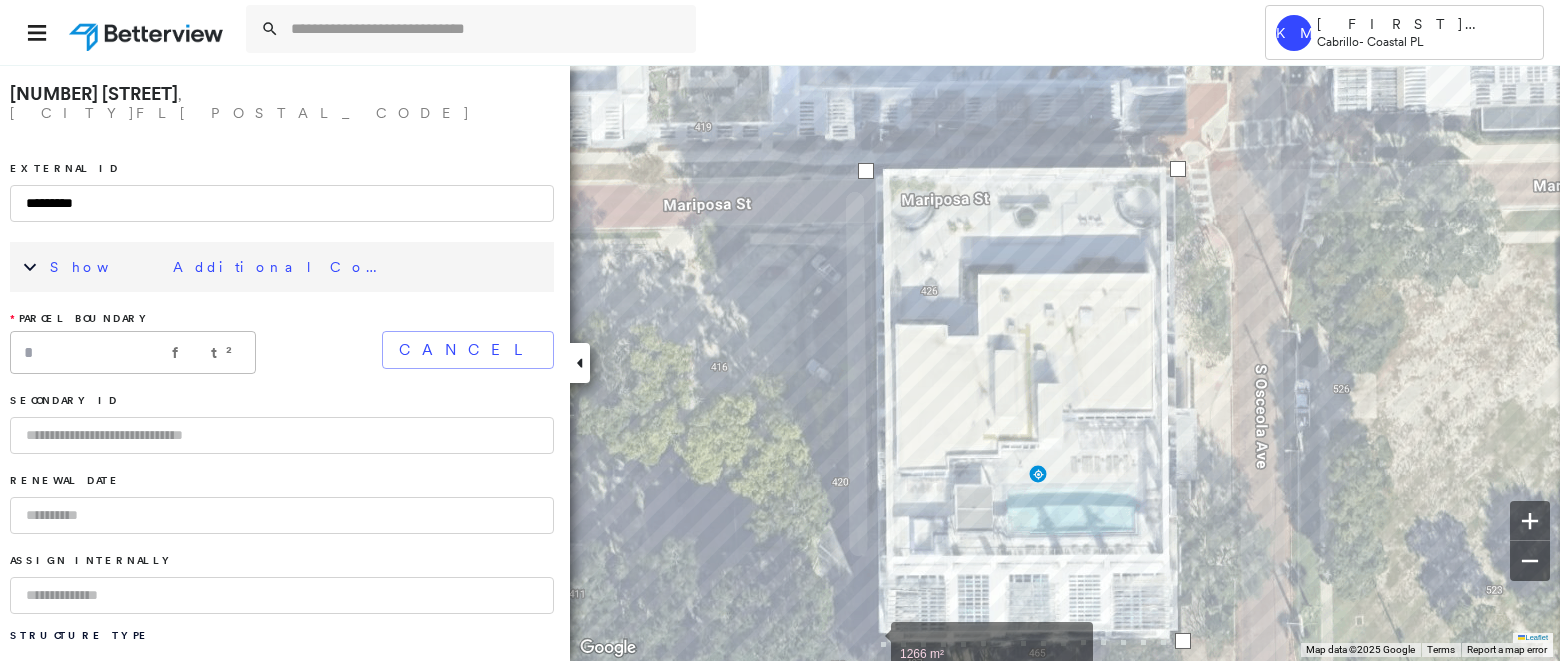 click at bounding box center (871, 643) 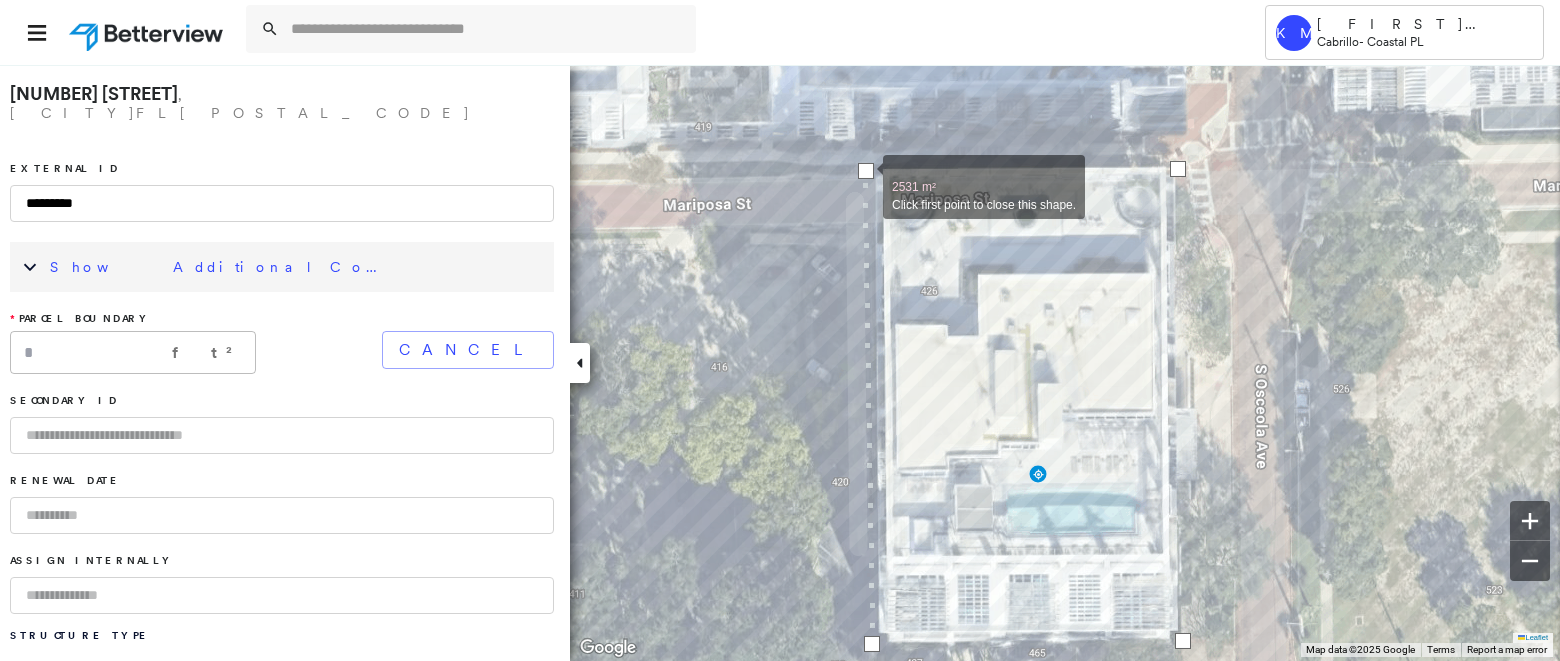 click at bounding box center [866, 171] 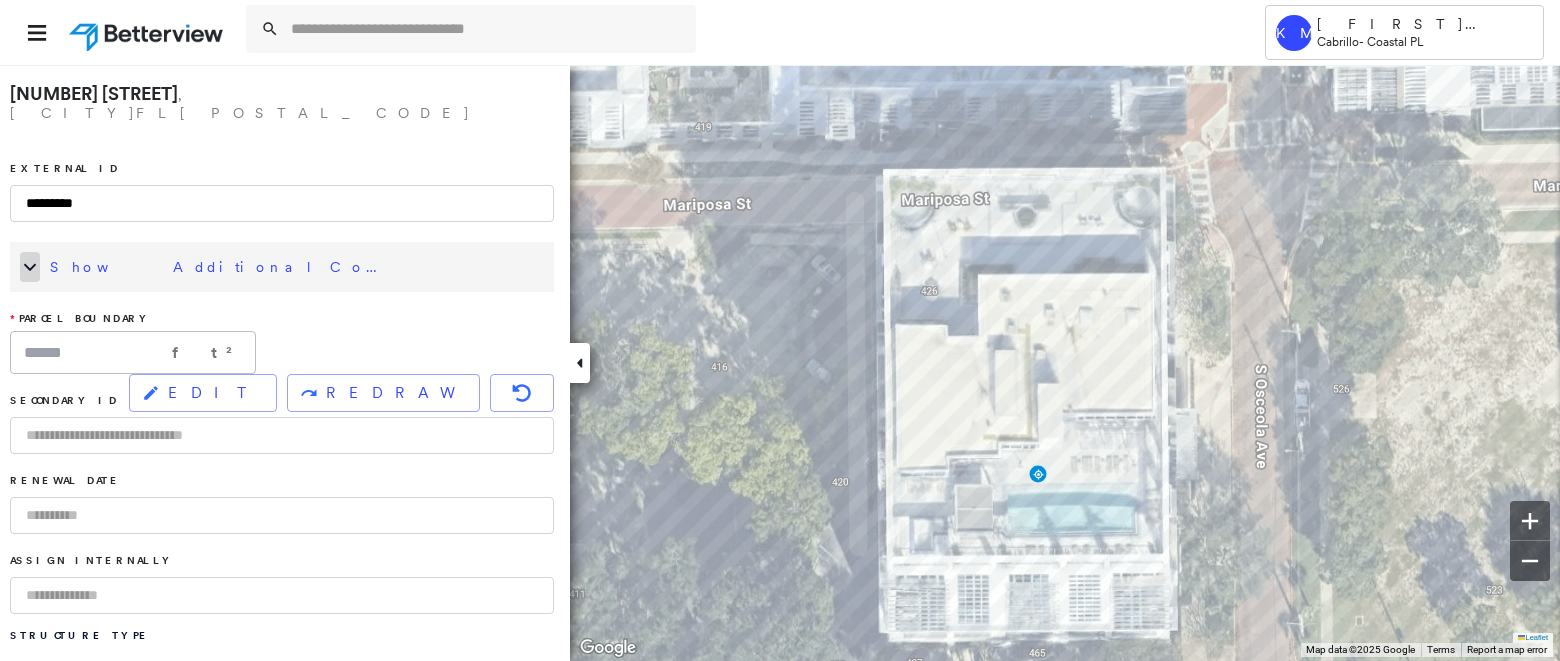 click 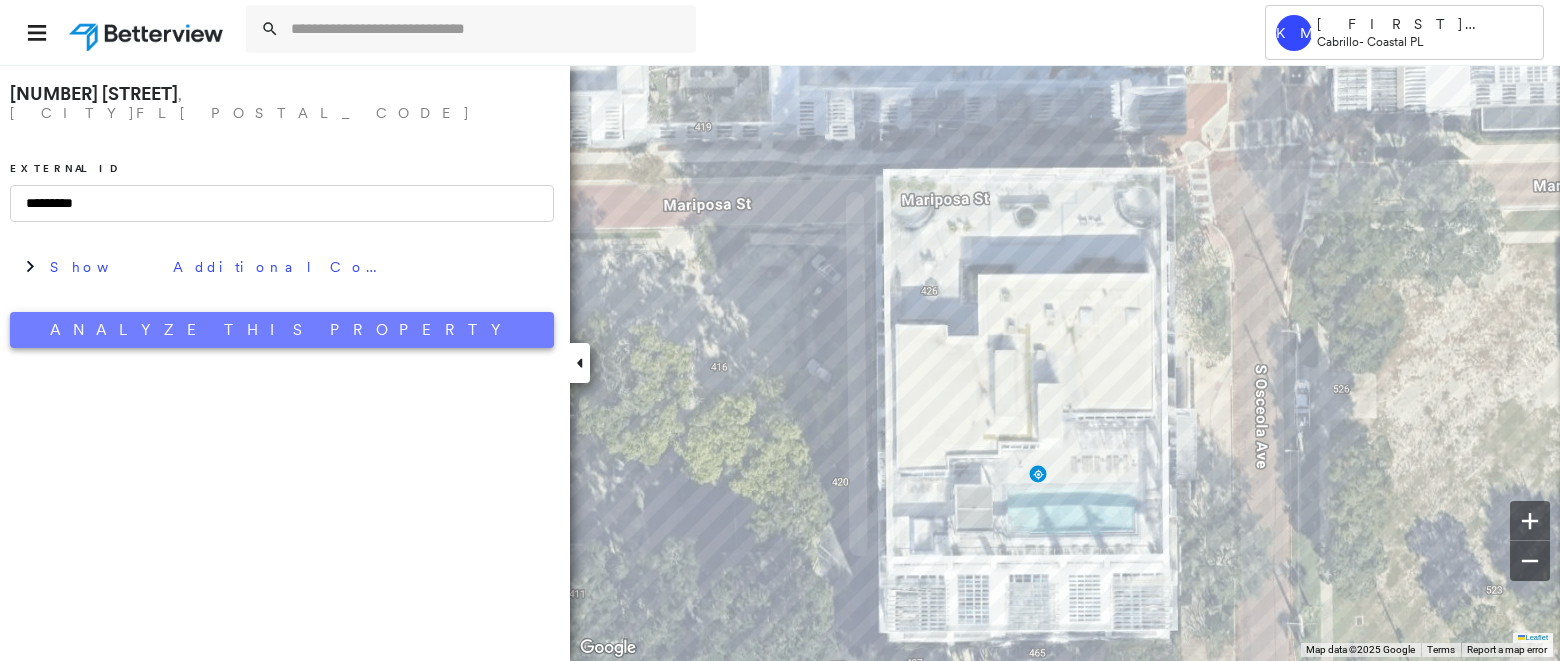 click on "Analyze This Property" at bounding box center (282, 330) 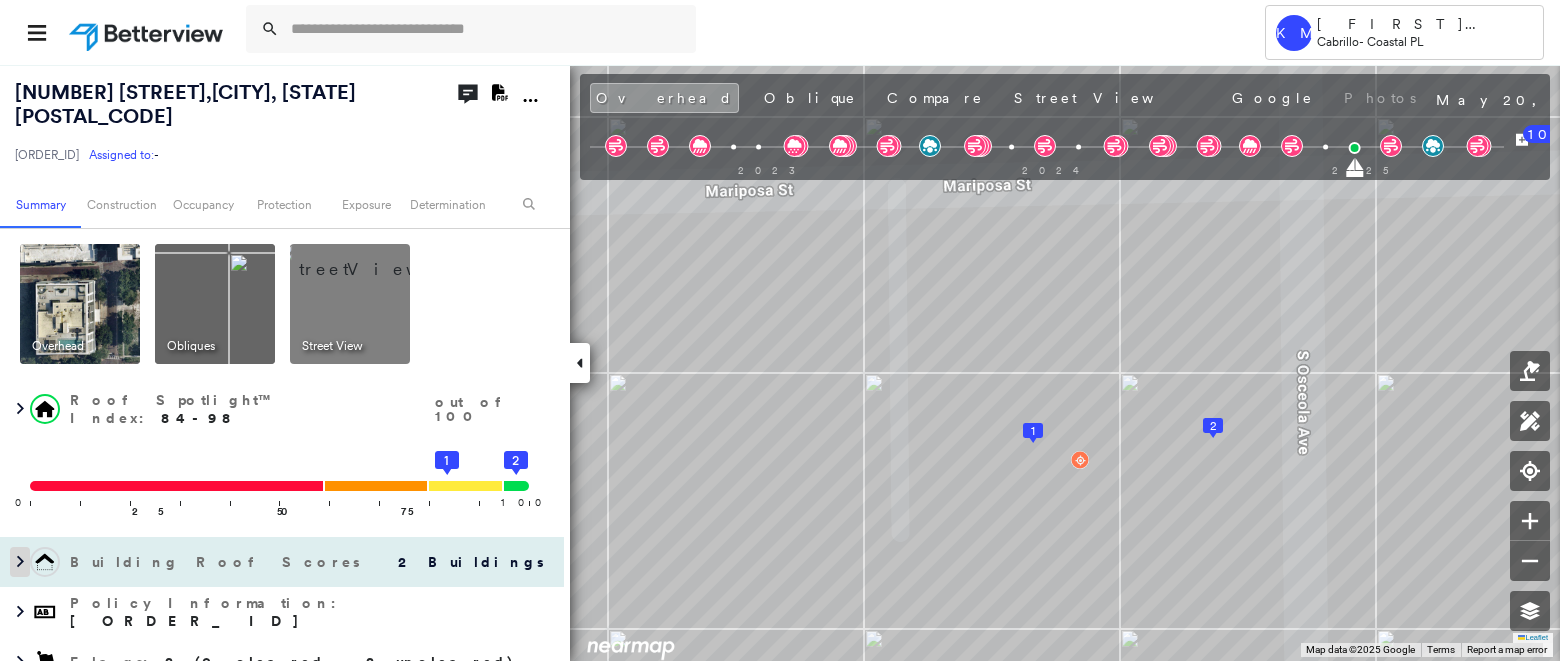 click 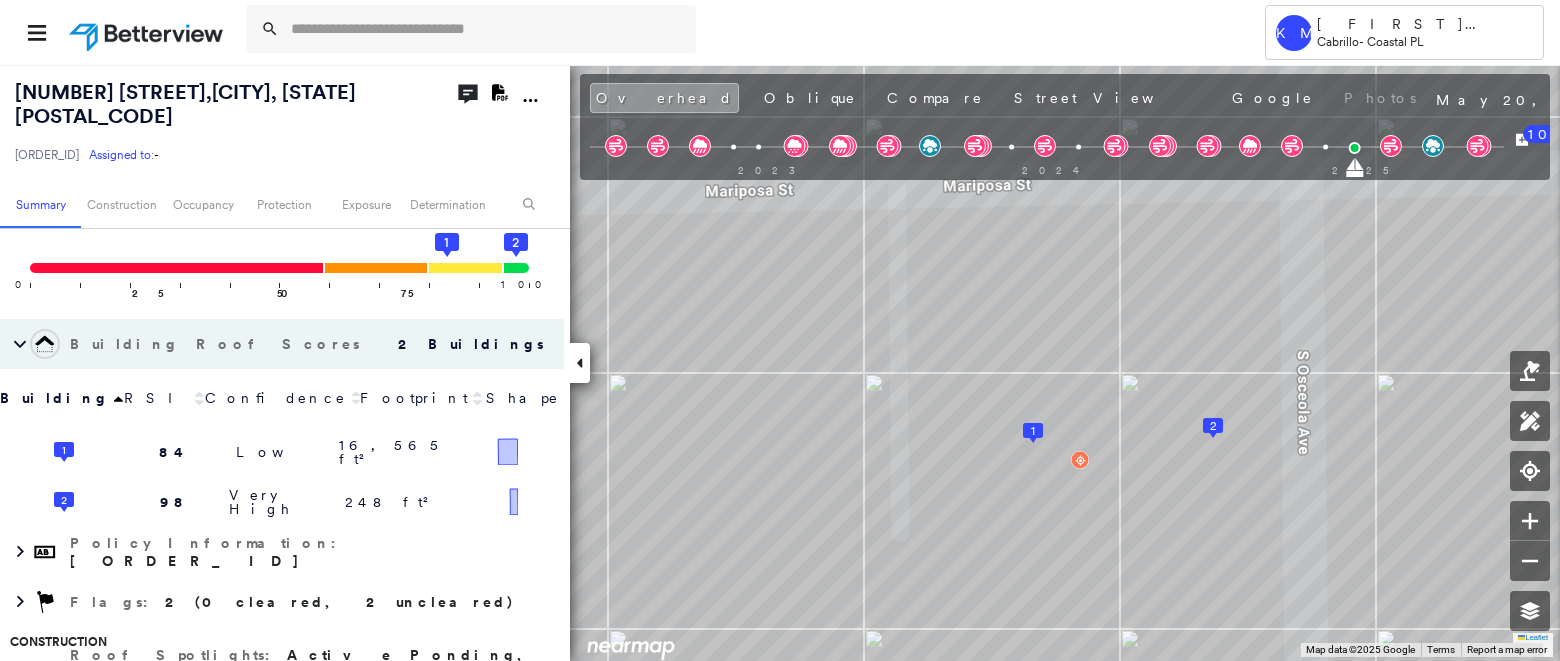 scroll, scrollTop: 264, scrollLeft: 0, axis: vertical 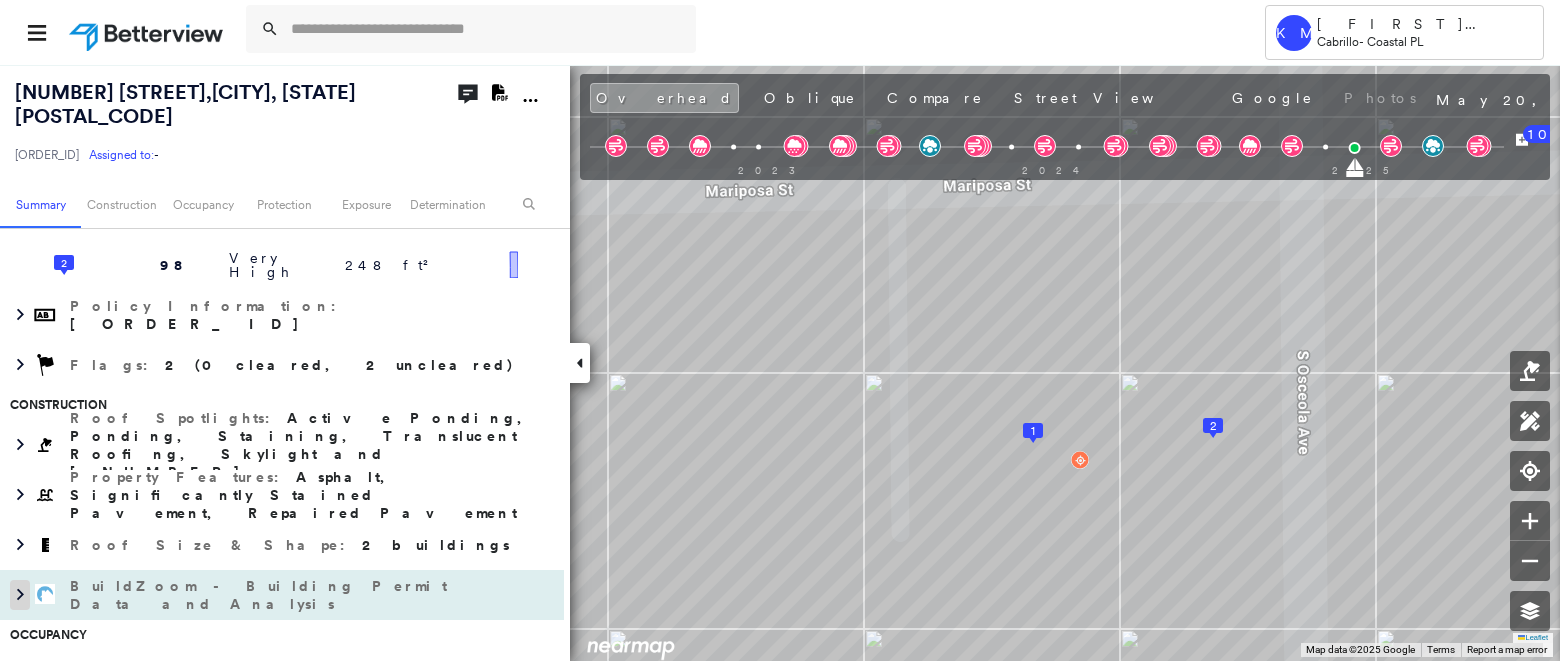 click 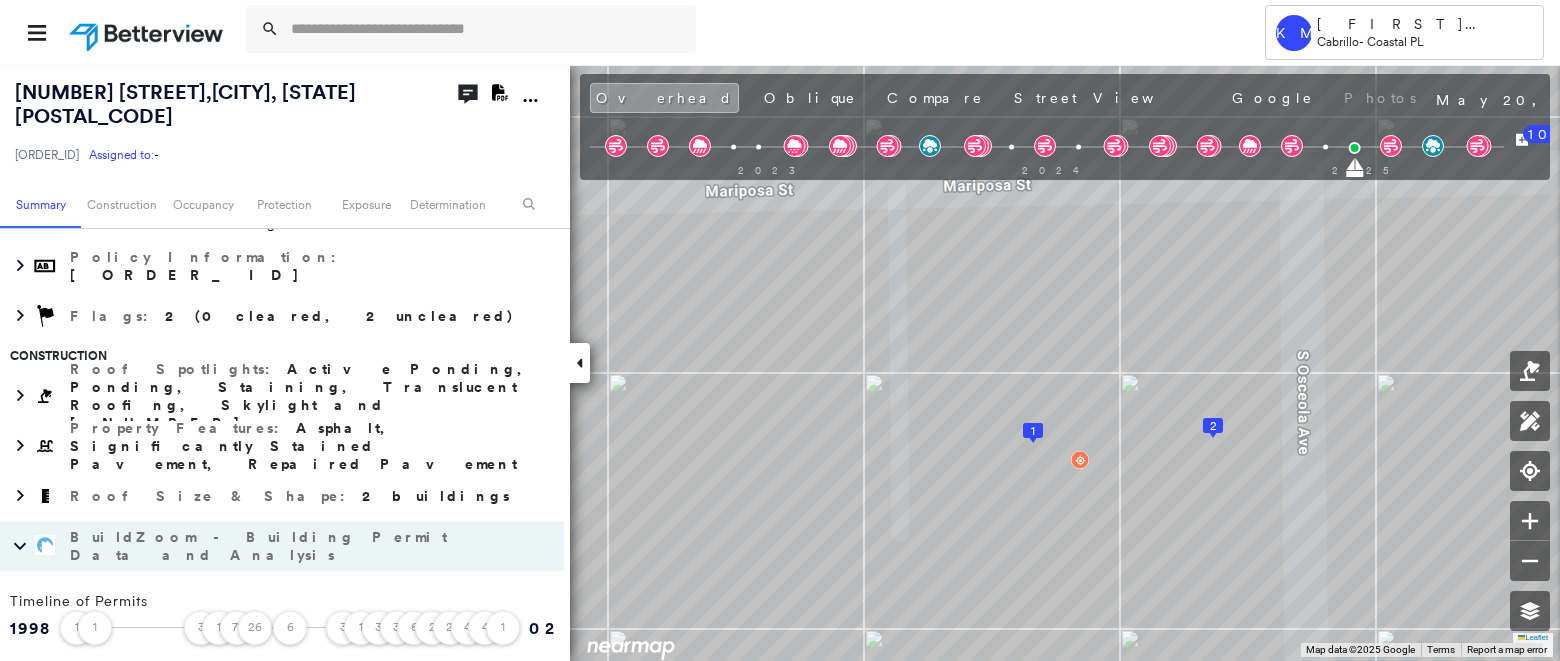 scroll, scrollTop: 624, scrollLeft: 0, axis: vertical 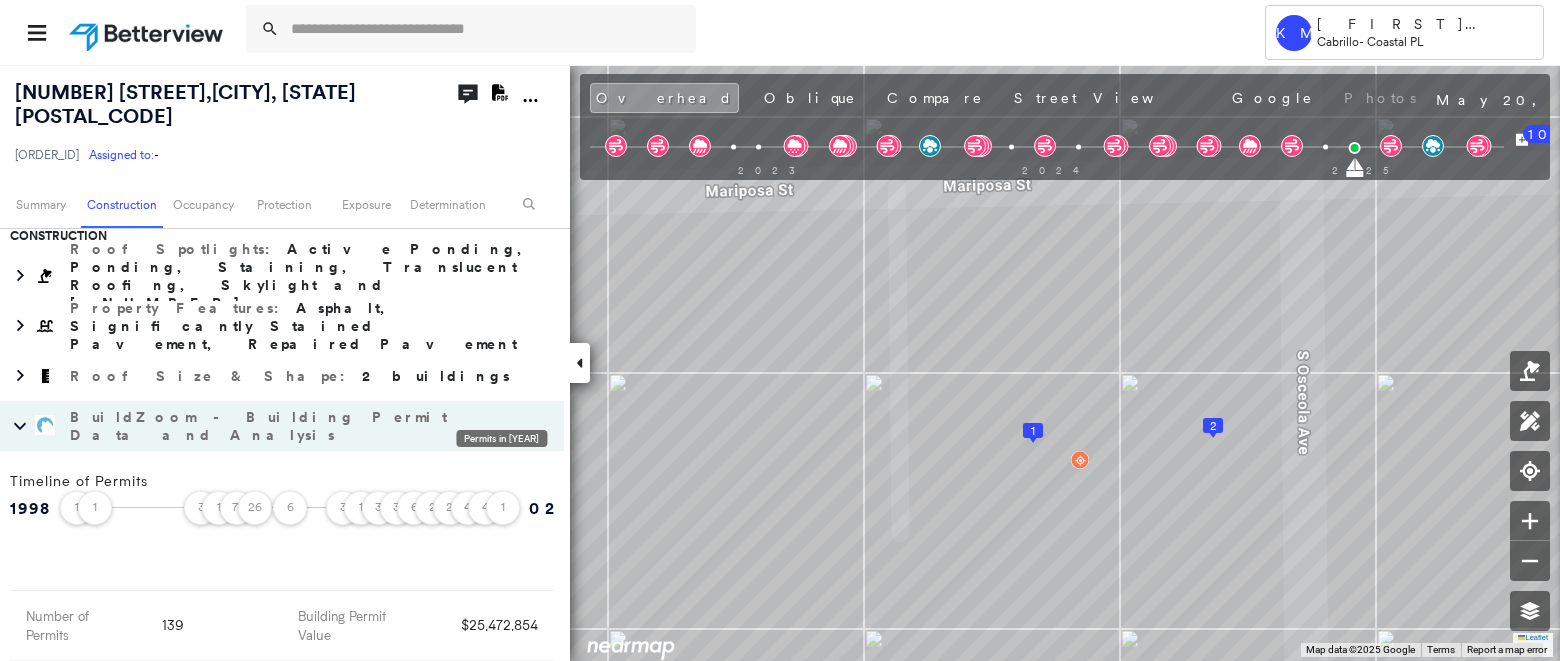 click on "1" at bounding box center (503, 502) 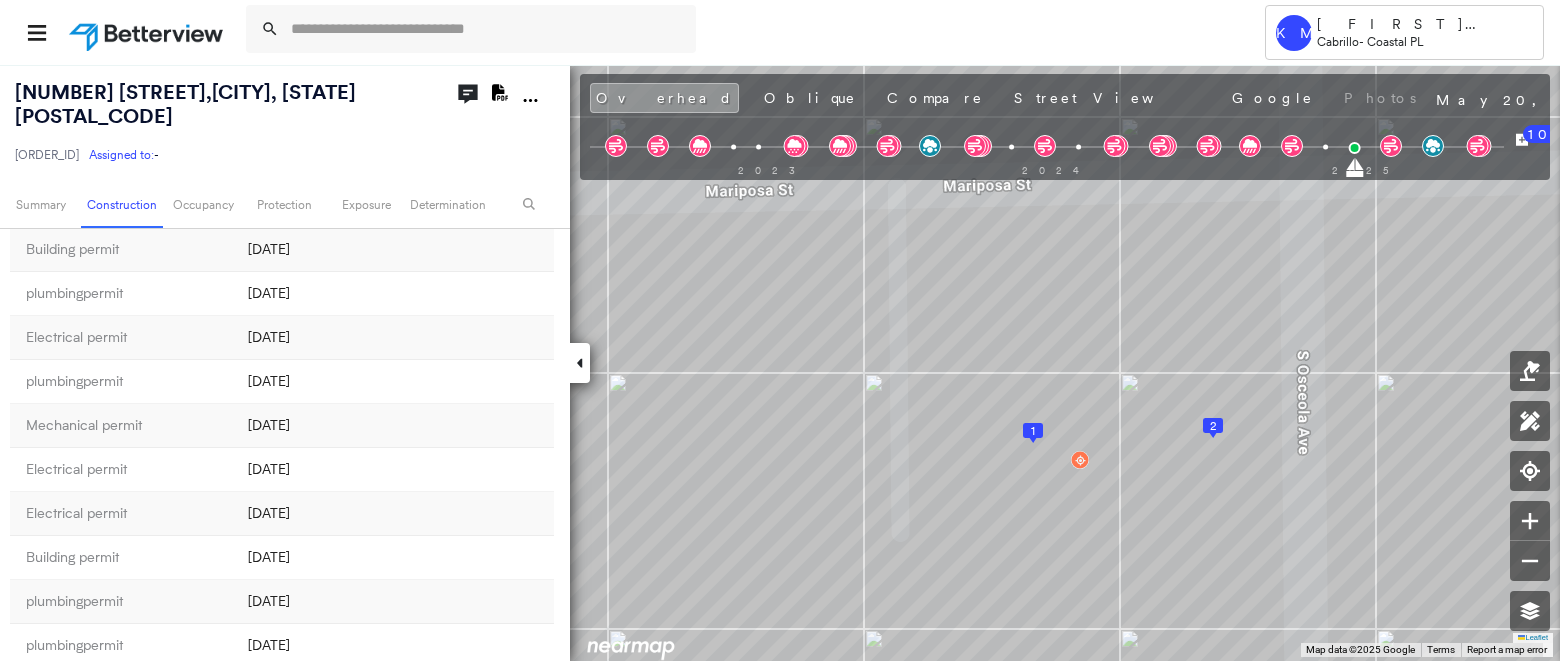 scroll, scrollTop: 1994, scrollLeft: 0, axis: vertical 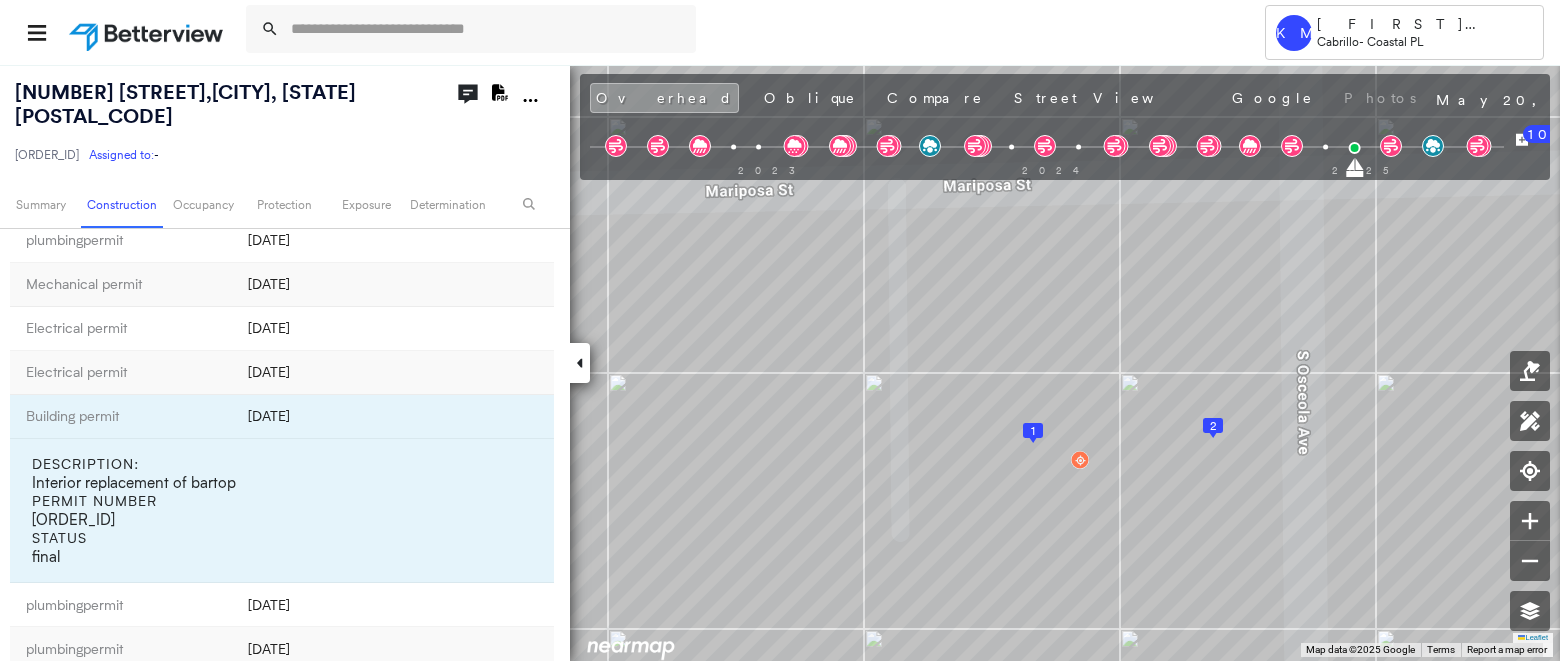 click on "Building permit" at bounding box center [121, 417] 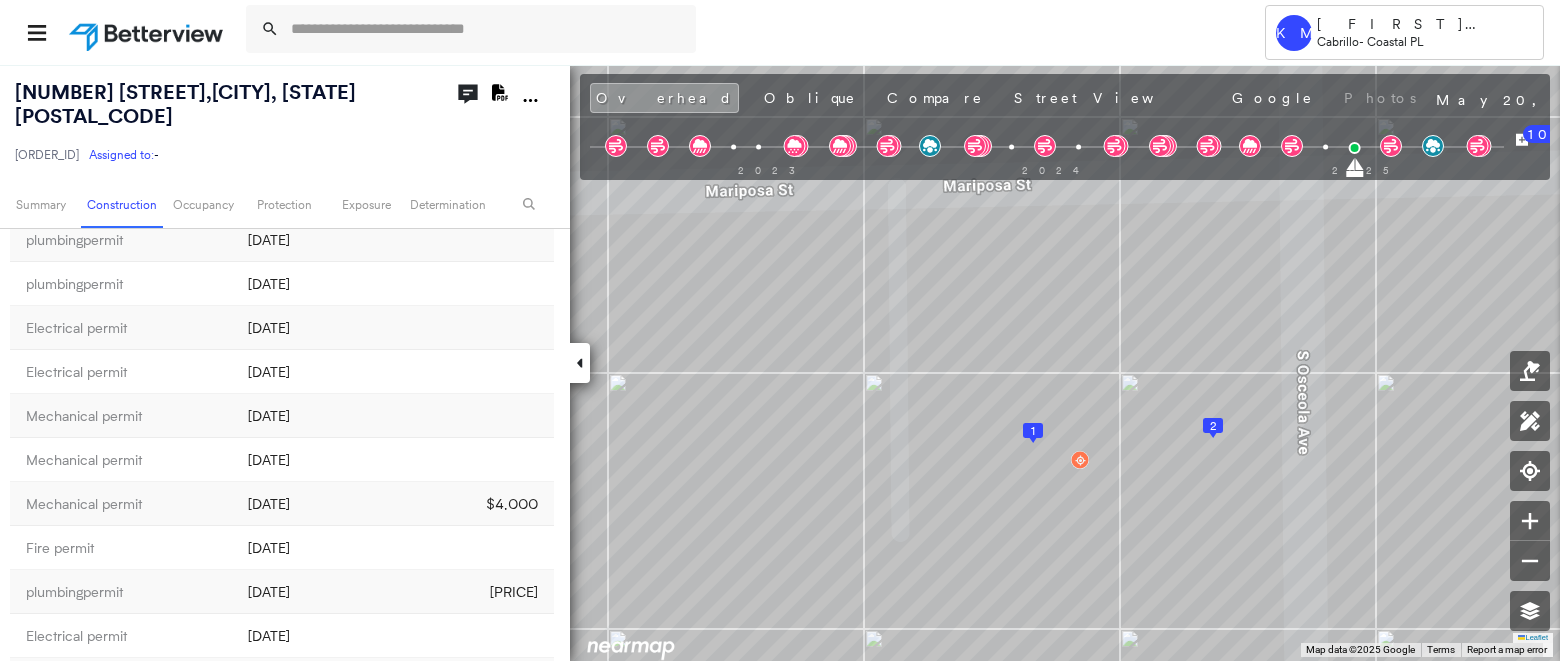 scroll, scrollTop: 2813, scrollLeft: 0, axis: vertical 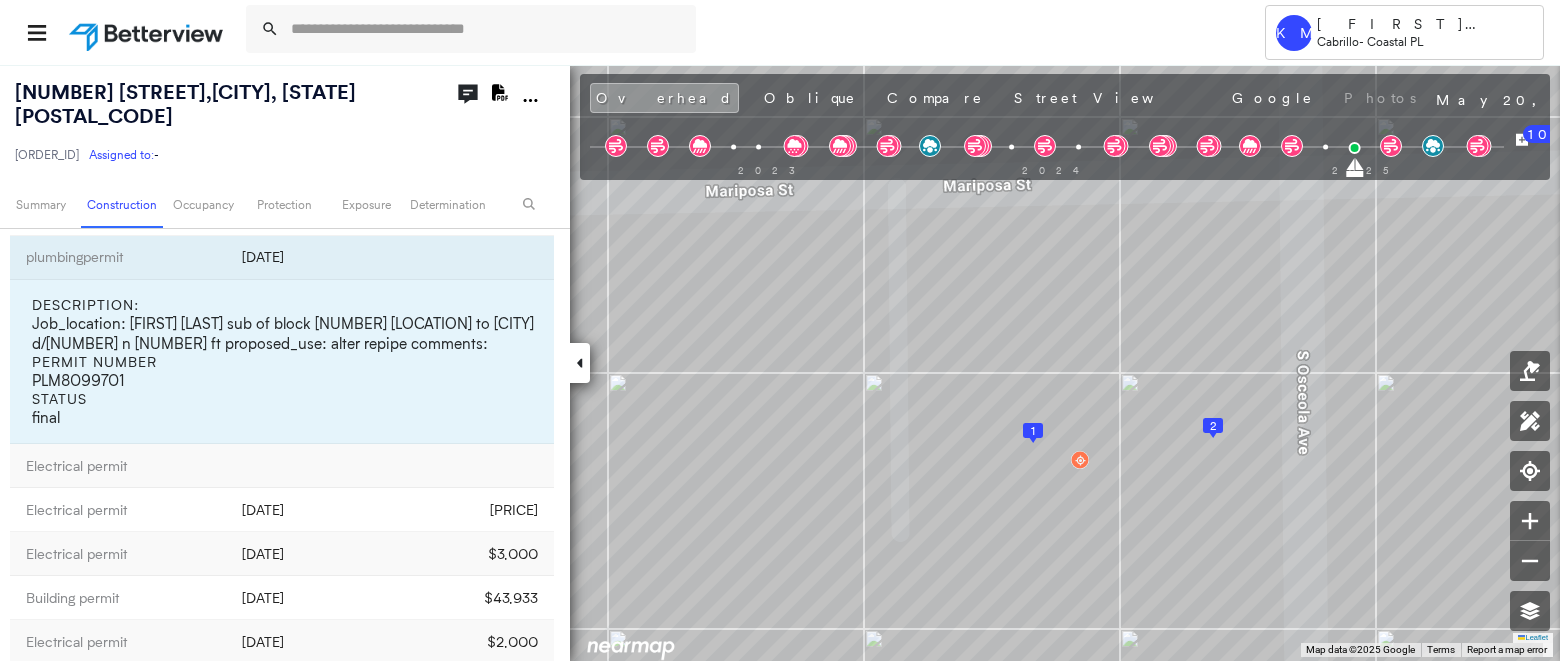 click 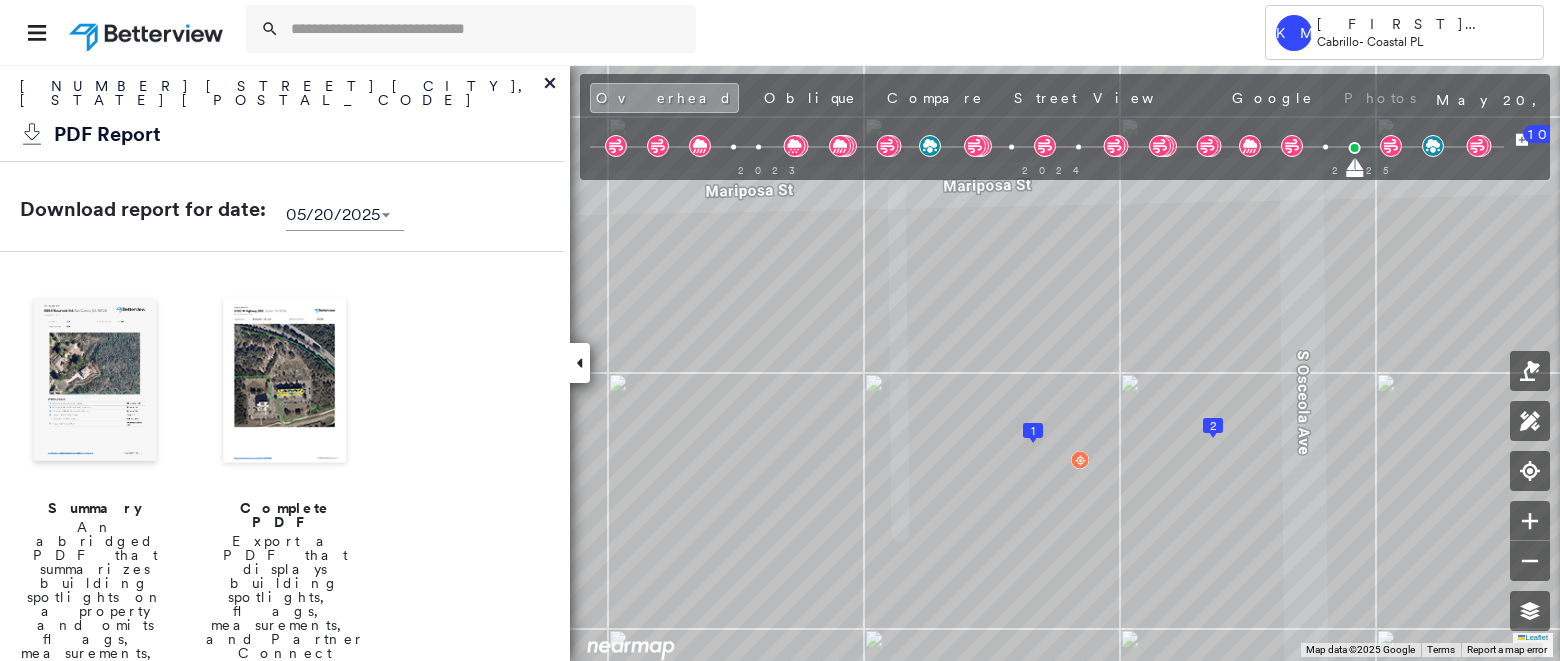 click at bounding box center (285, 382) 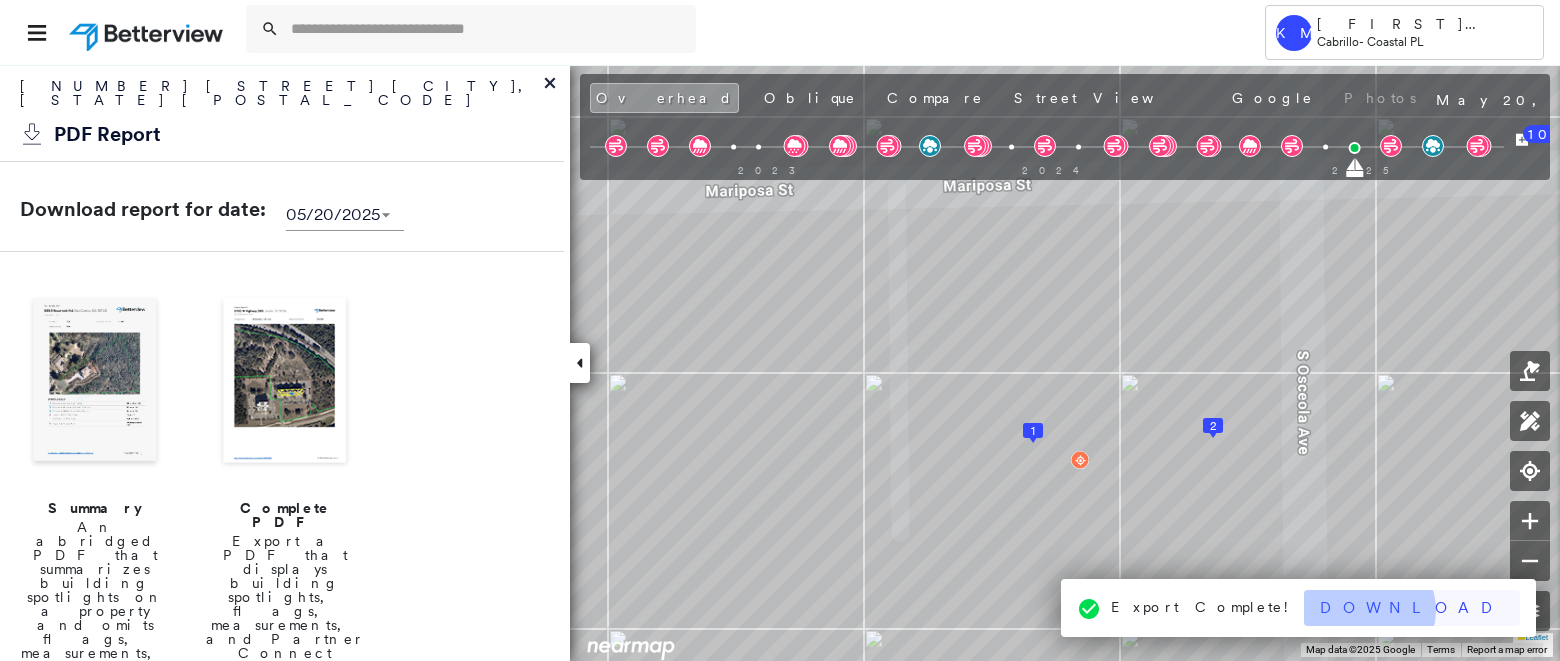click on "Download" at bounding box center [1412, 608] 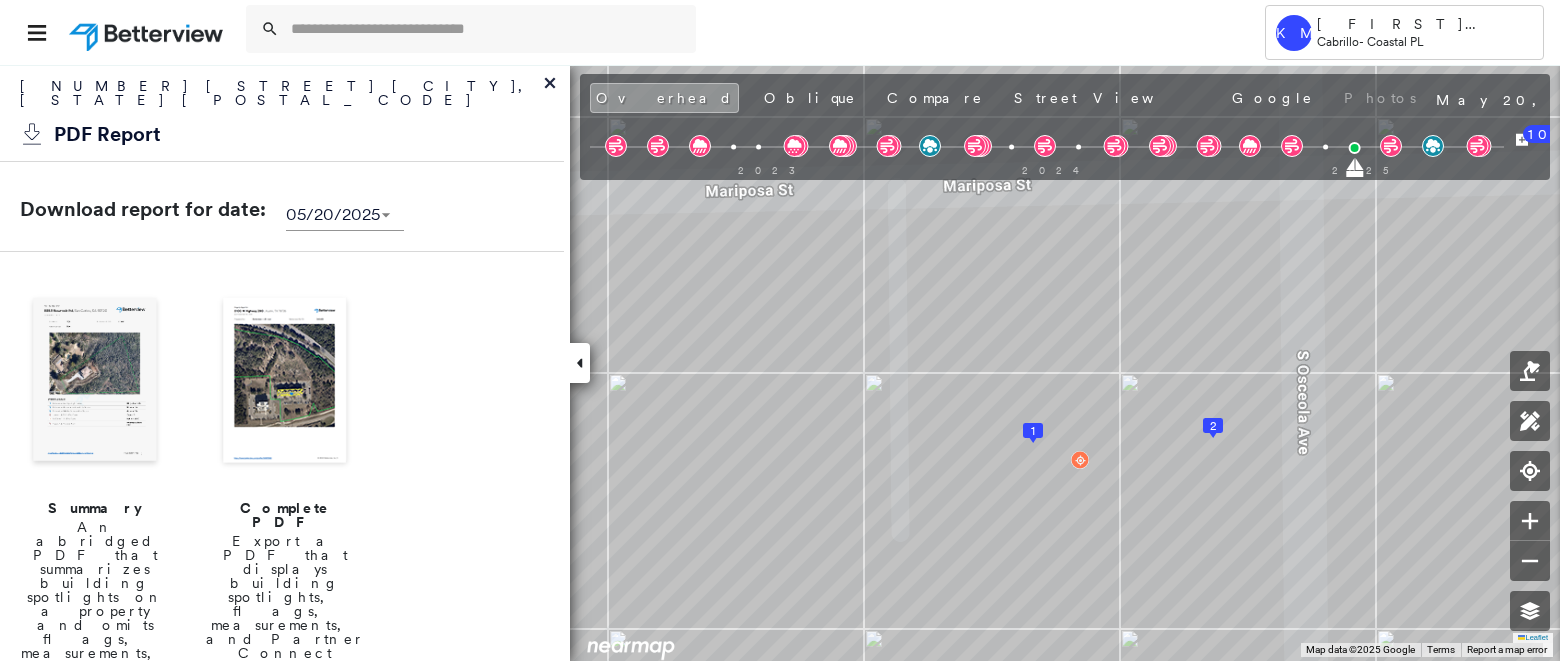 click at bounding box center (727, 32) 